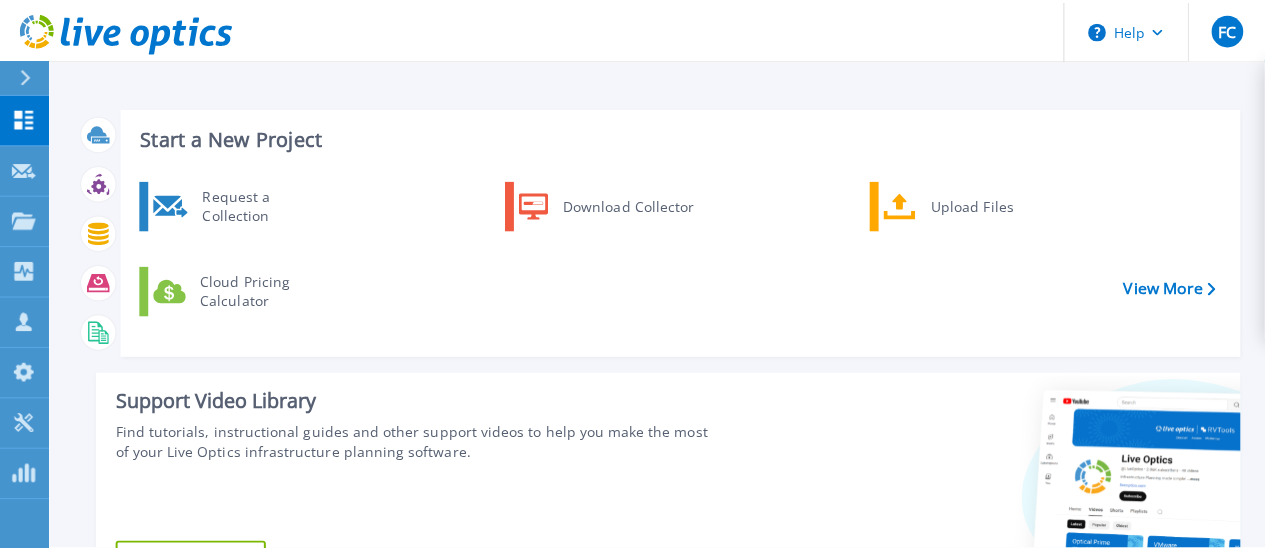 scroll, scrollTop: 0, scrollLeft: 0, axis: both 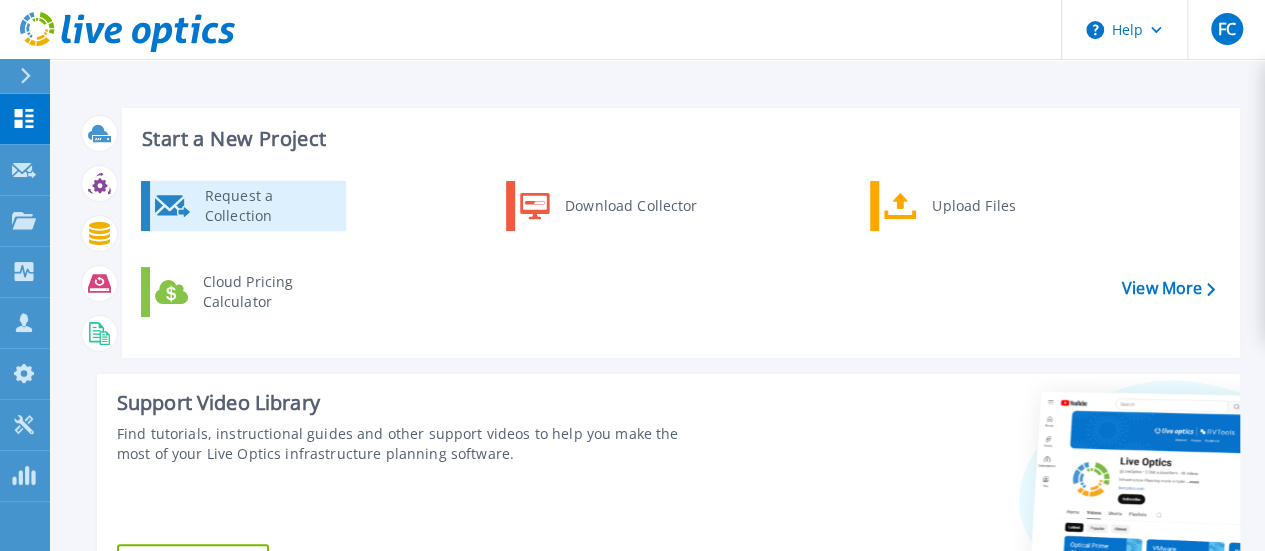 click on "Request a Collection" at bounding box center [268, 206] 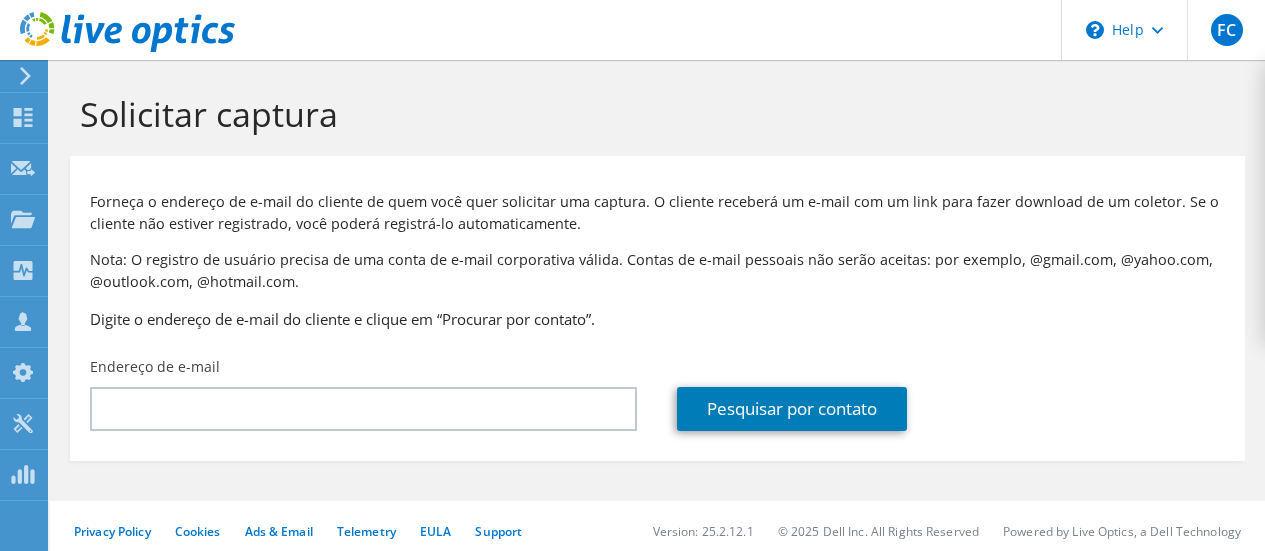 scroll, scrollTop: 0, scrollLeft: 0, axis: both 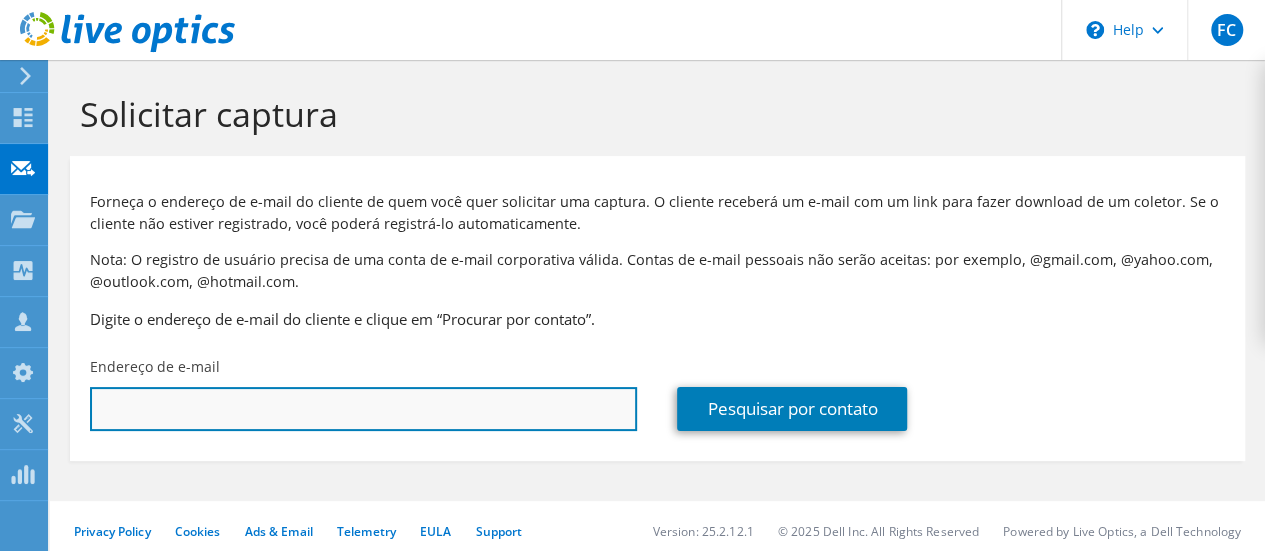 click at bounding box center (363, 409) 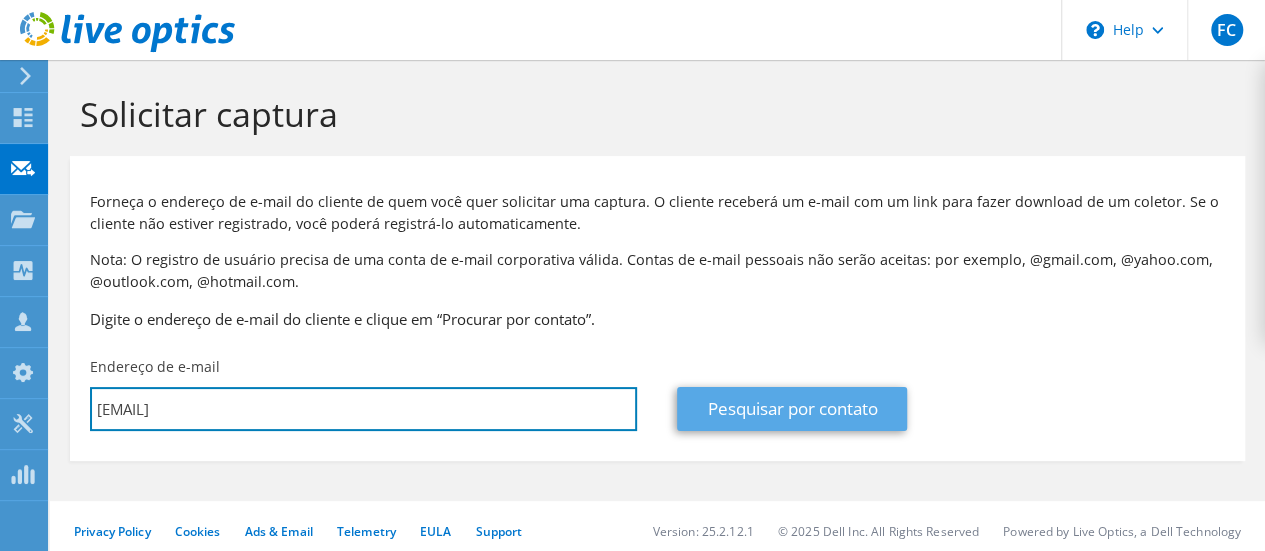 type on "wendell@reboucassupermercados.com.br" 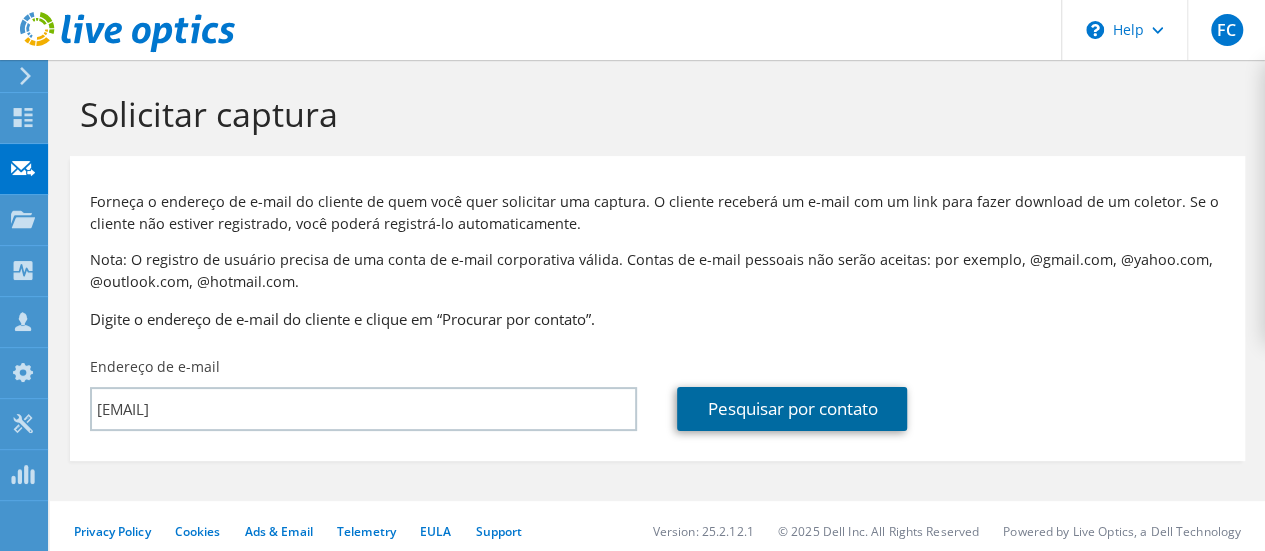 click on "Pesquisar por contato" at bounding box center [792, 409] 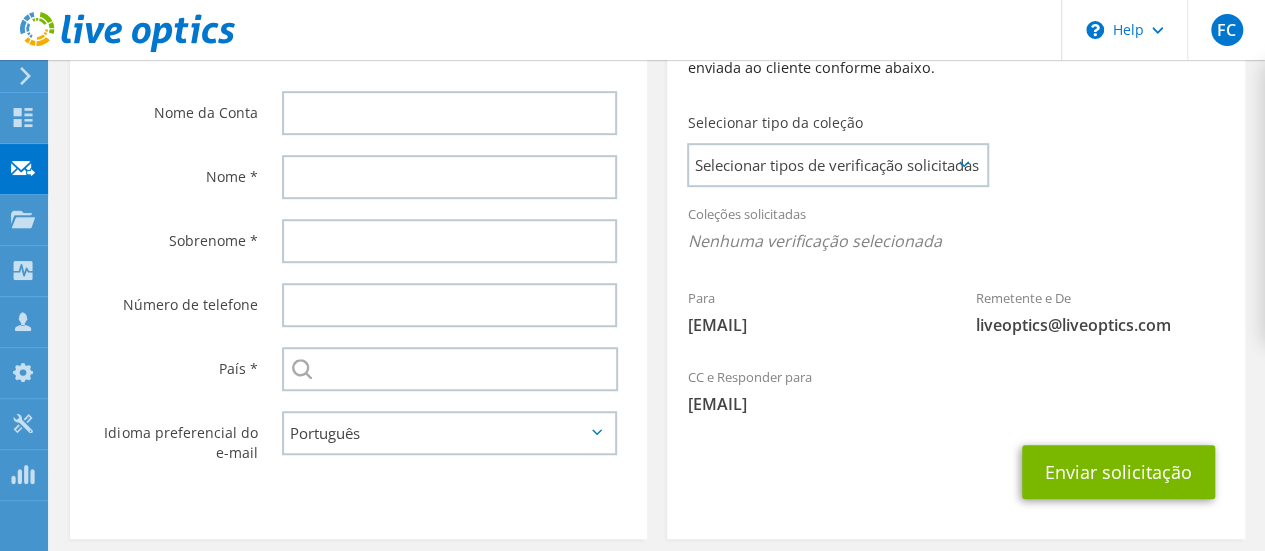 scroll, scrollTop: 519, scrollLeft: 0, axis: vertical 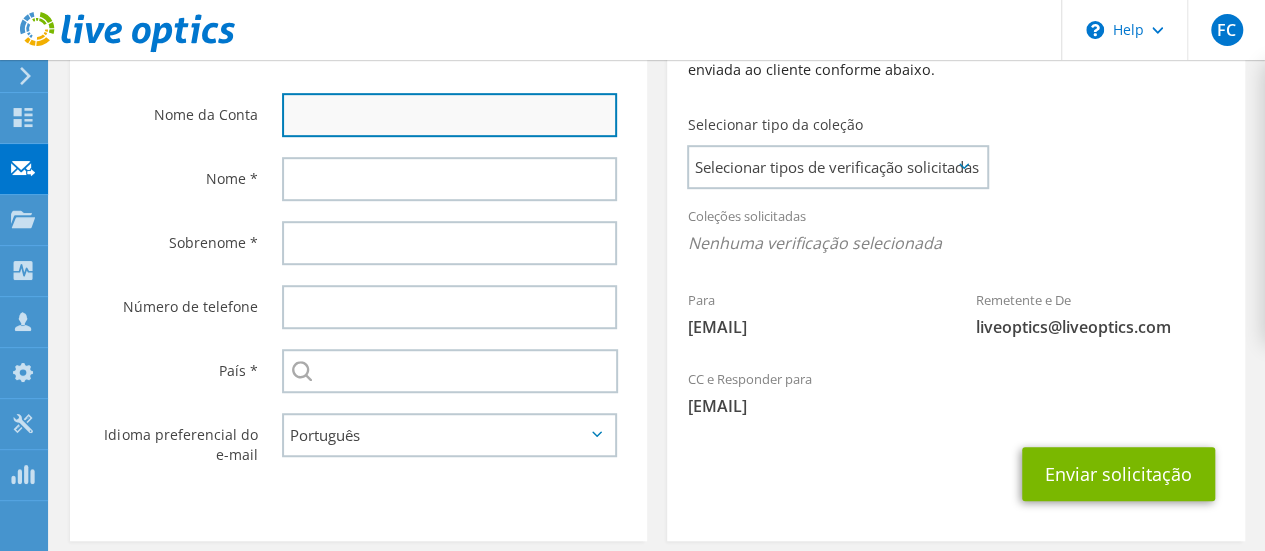 click at bounding box center [449, 115] 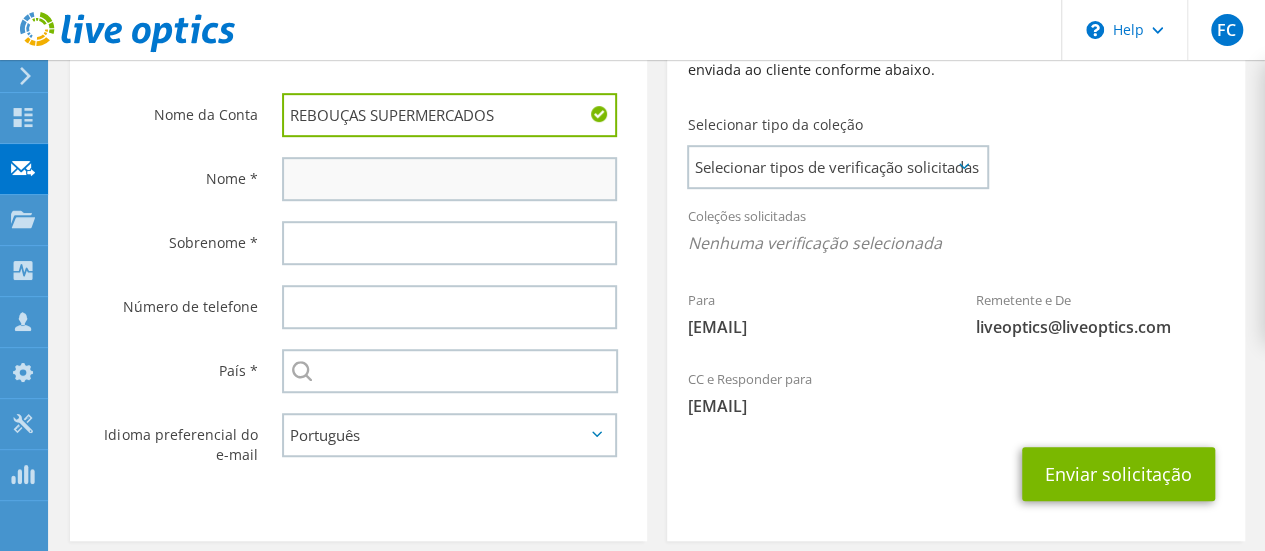 type on "REBOUÇAS SUPERMERCADOS" 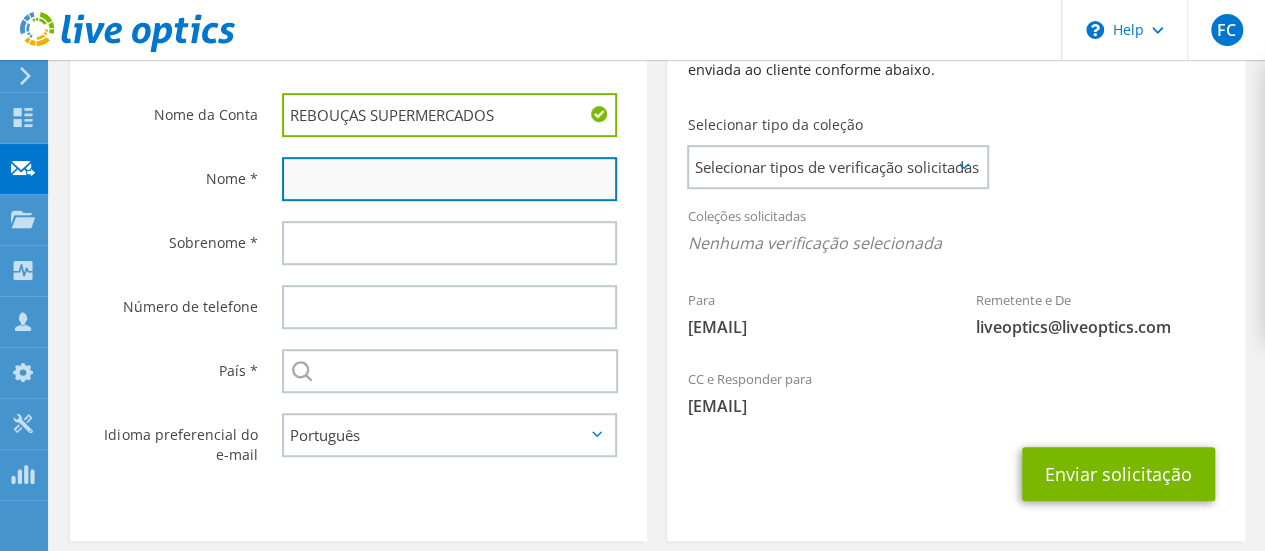 click at bounding box center [449, 179] 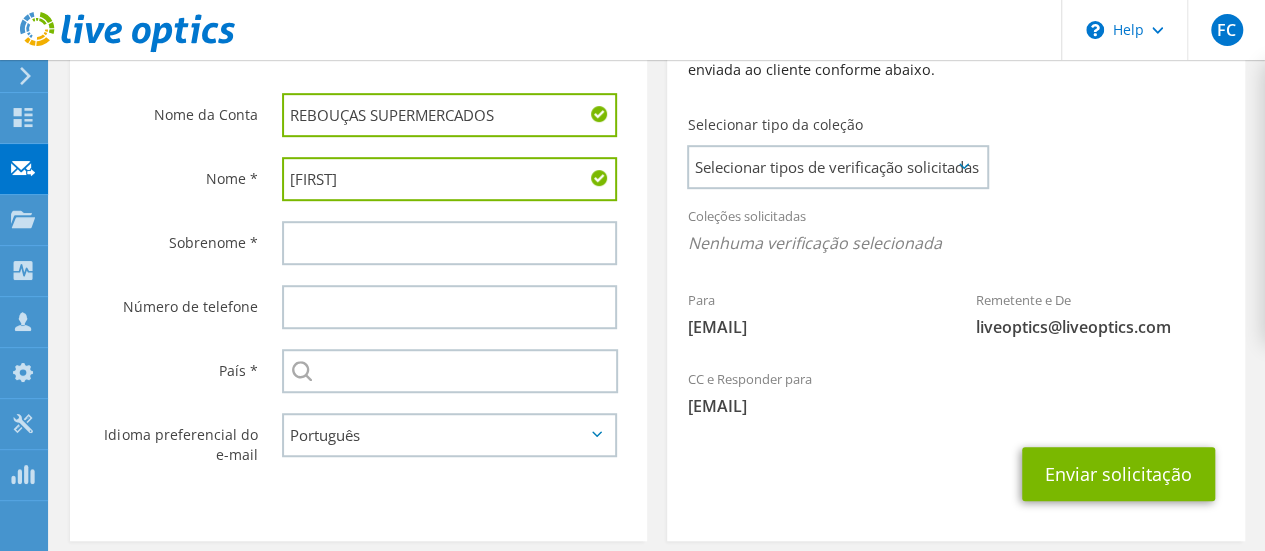 type on "Wendell" 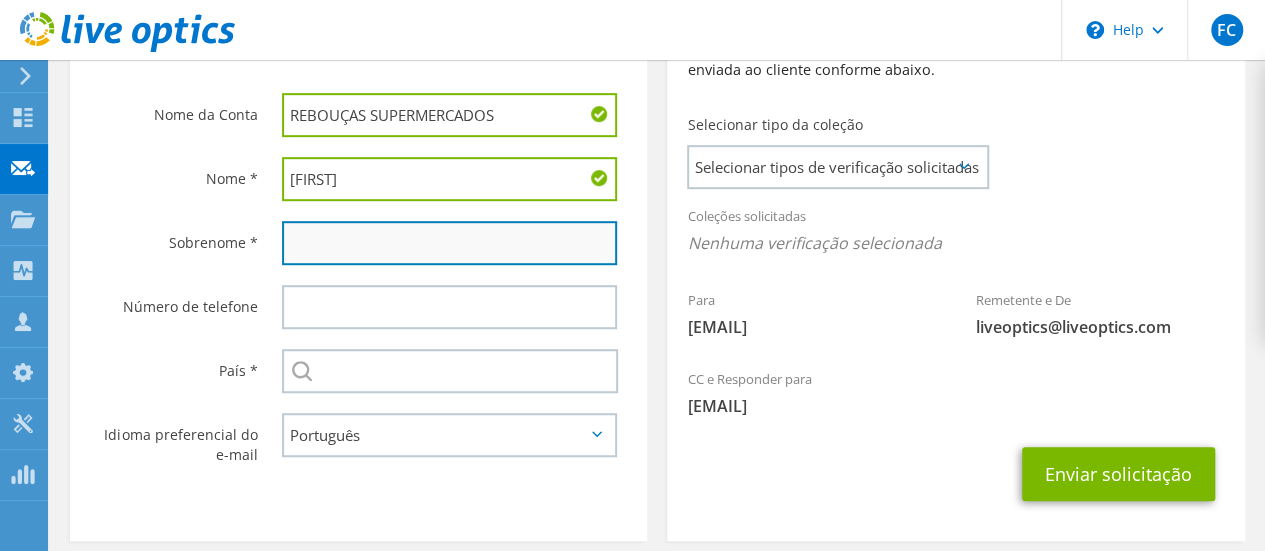 click at bounding box center (449, 243) 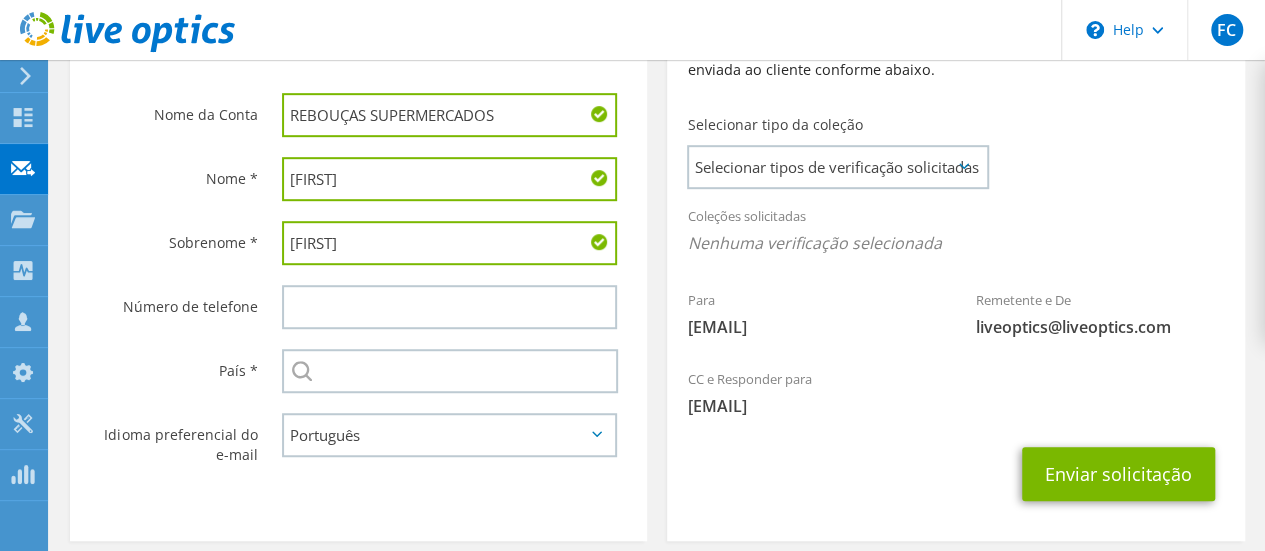 type on "Alexandre" 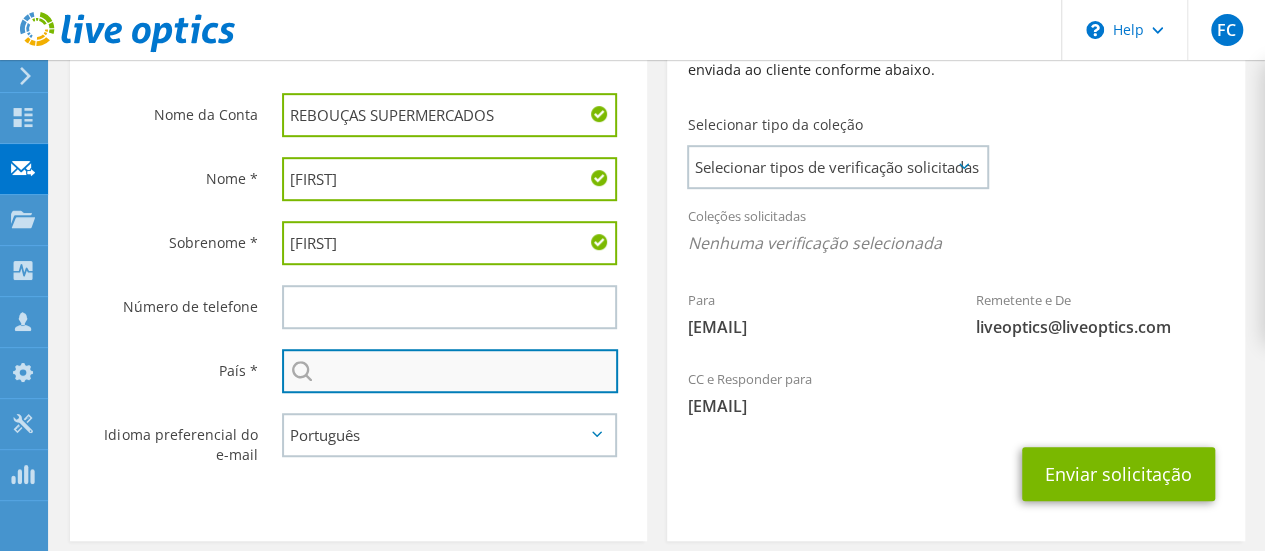 click at bounding box center (450, 371) 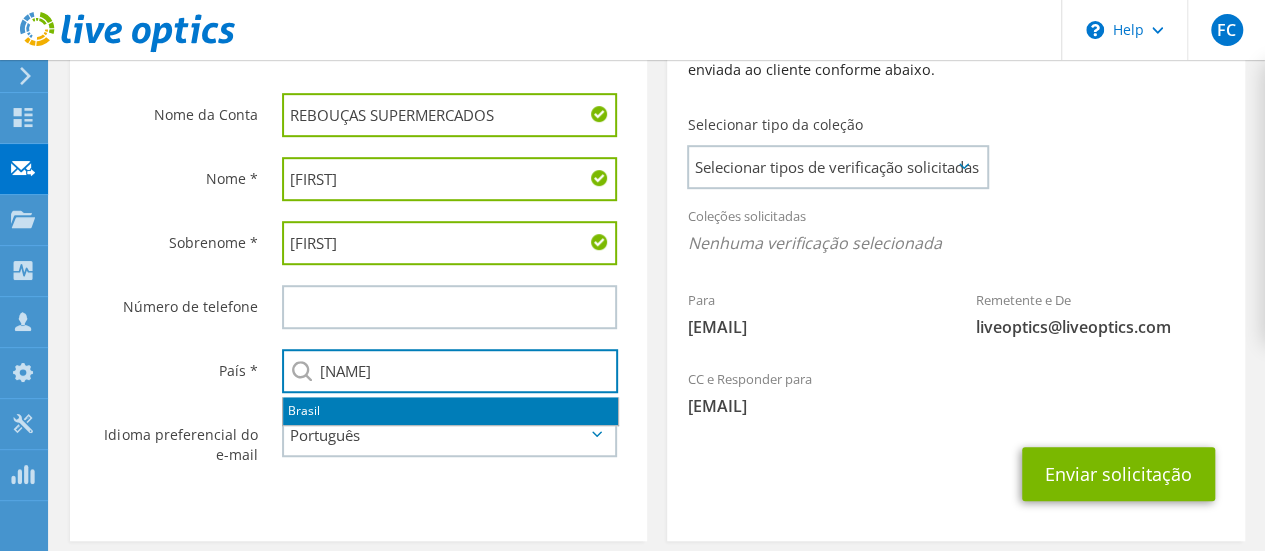click on "Brasil" at bounding box center [450, 411] 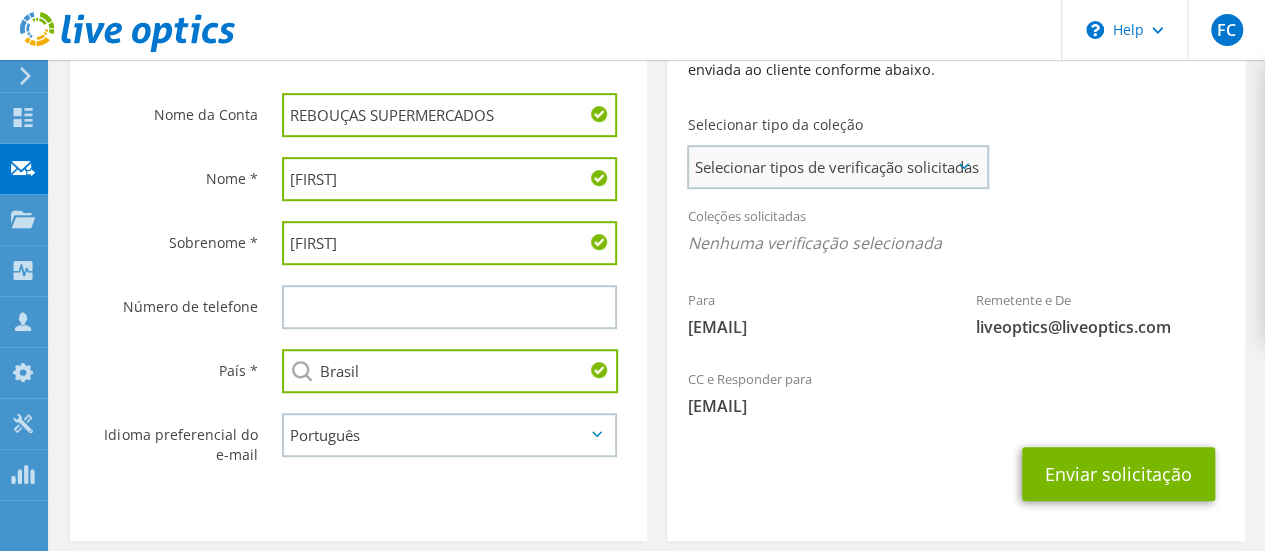 type on "Brasil" 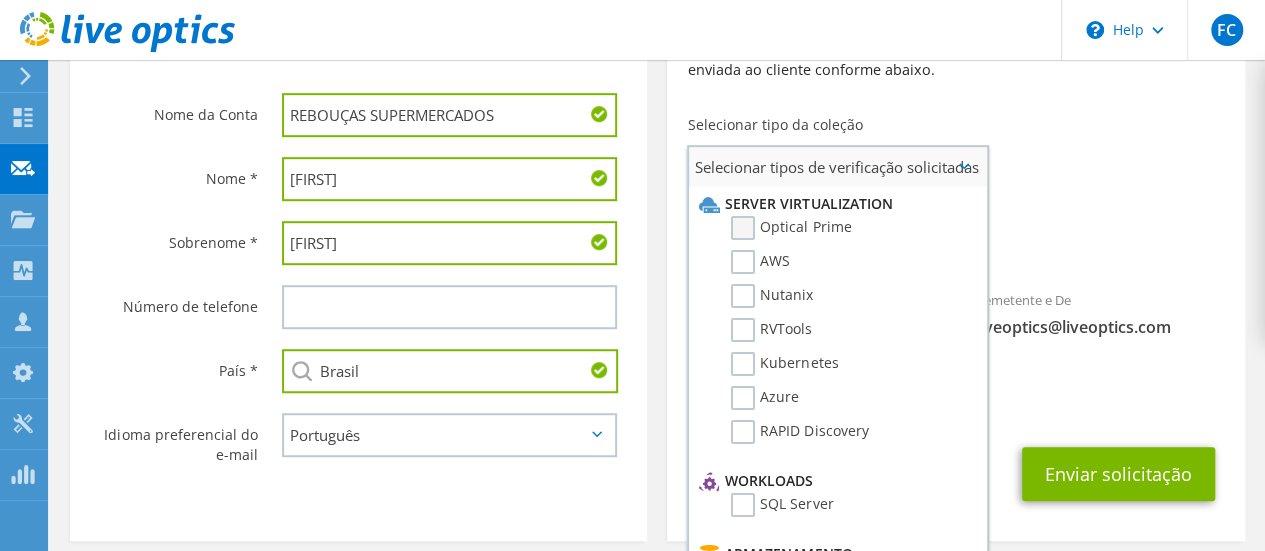 click on "Optical Prime" at bounding box center (791, 228) 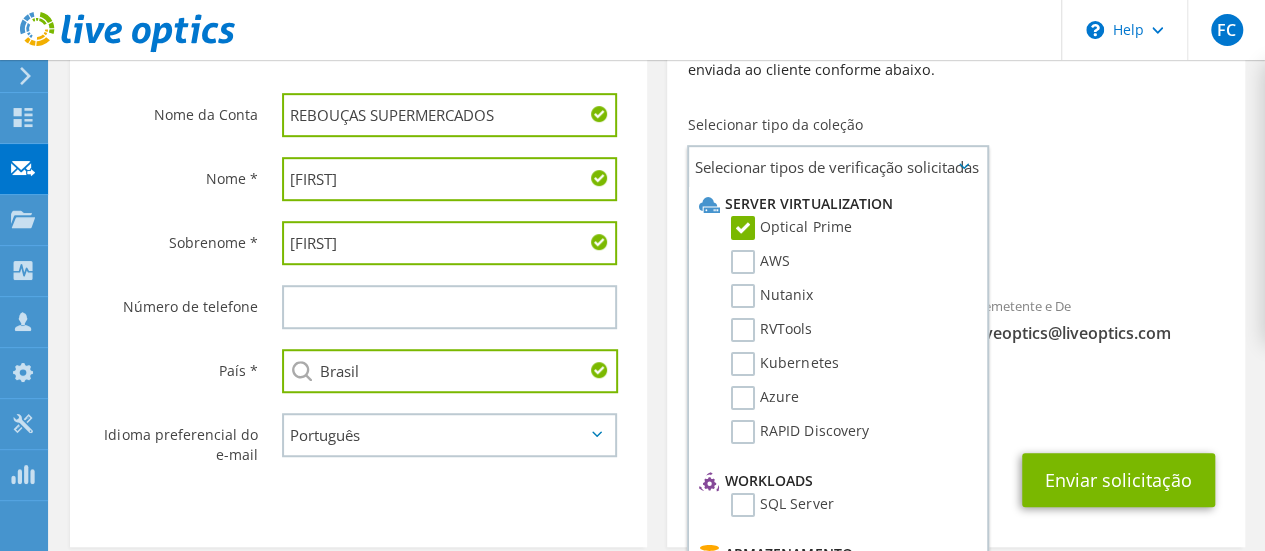 click on "Remetente e De
liveoptics@liveoptics.com" at bounding box center [1100, 324] 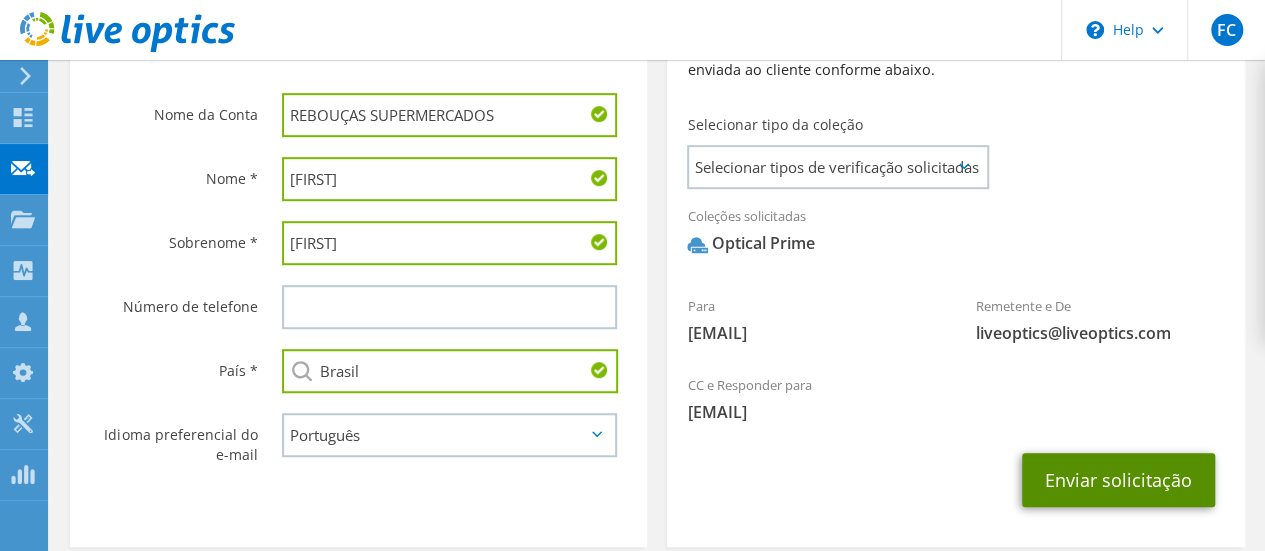 click on "Enviar solicitação" at bounding box center [1118, 480] 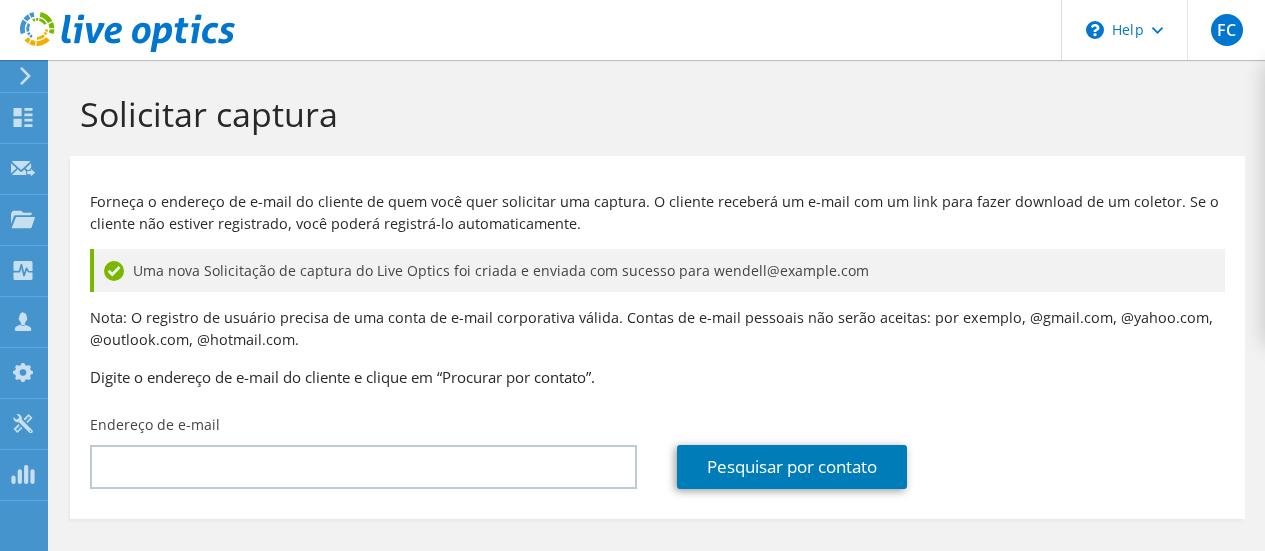 scroll, scrollTop: 0, scrollLeft: 0, axis: both 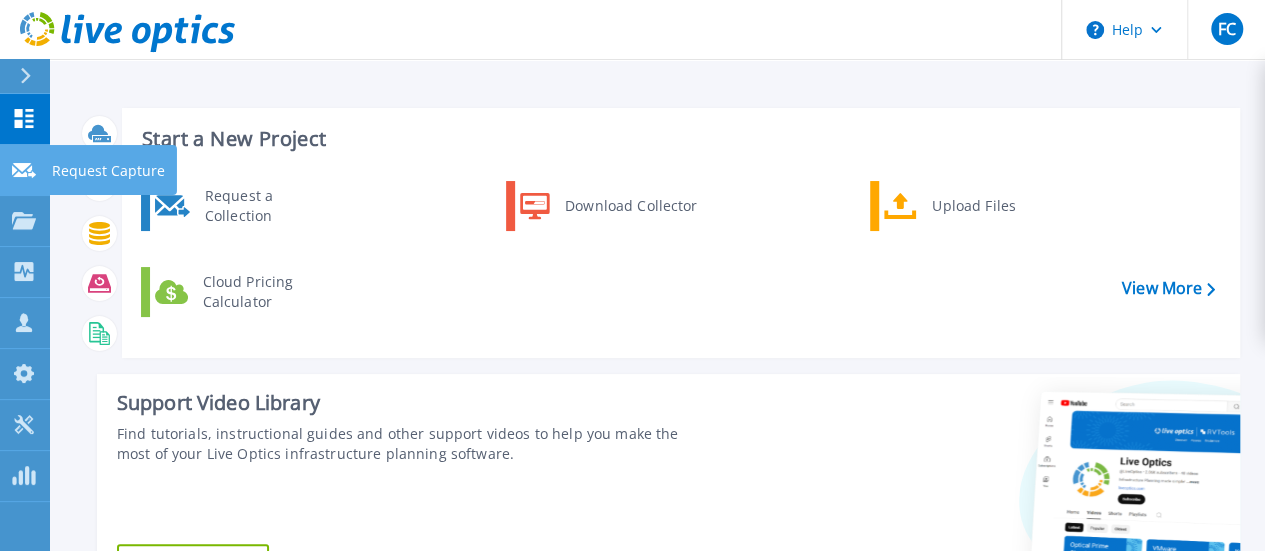 click on "Request Capture" at bounding box center [108, 171] 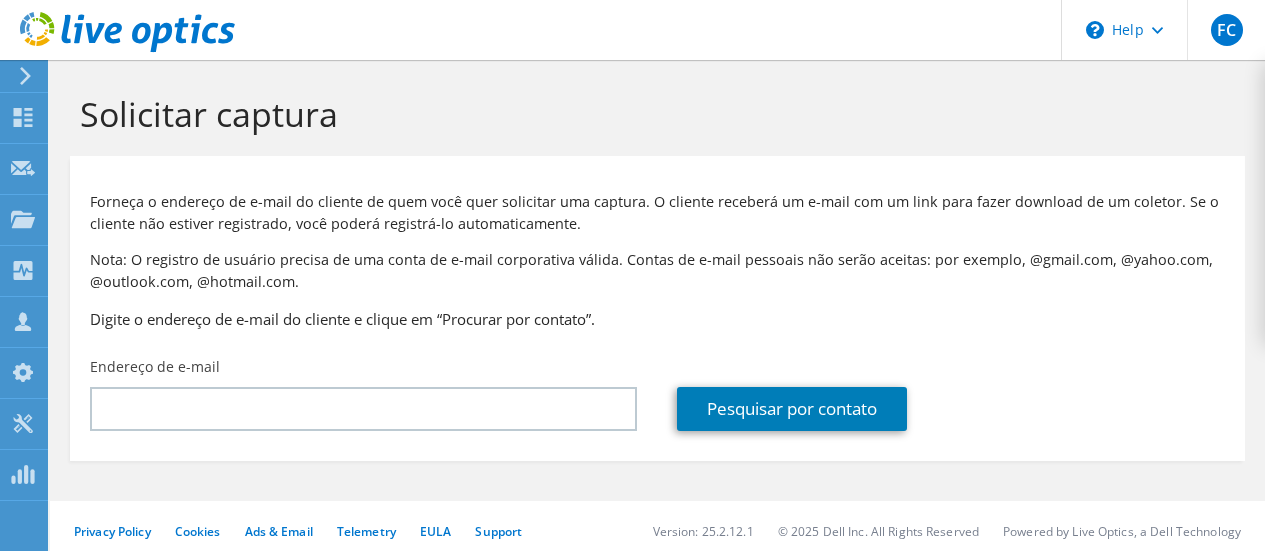scroll, scrollTop: 0, scrollLeft: 0, axis: both 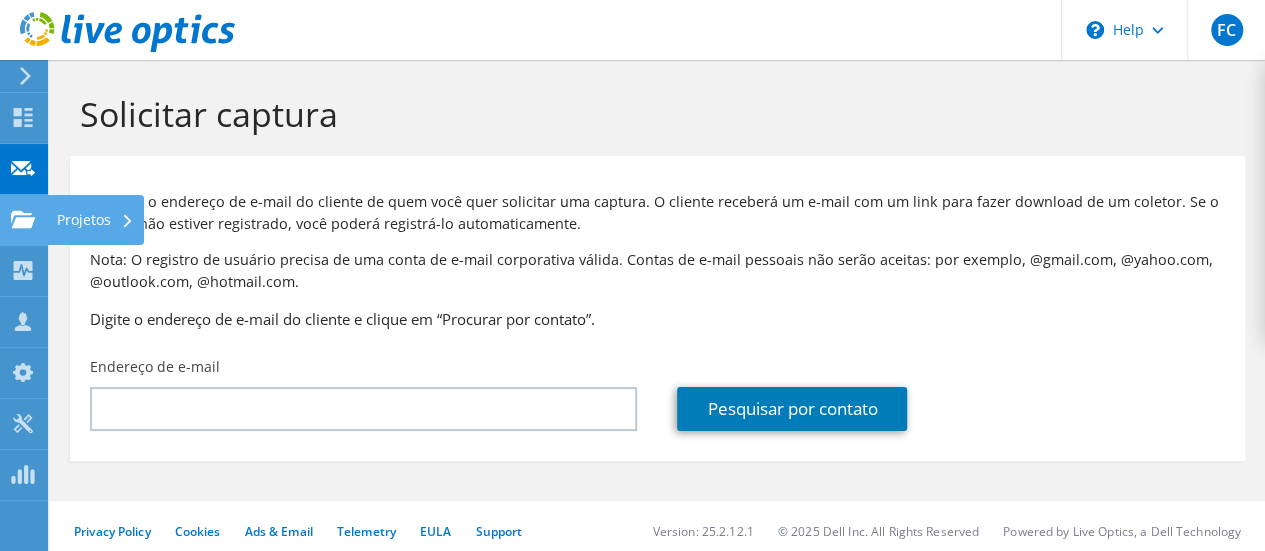 click on "Projetos" at bounding box center [95, 220] 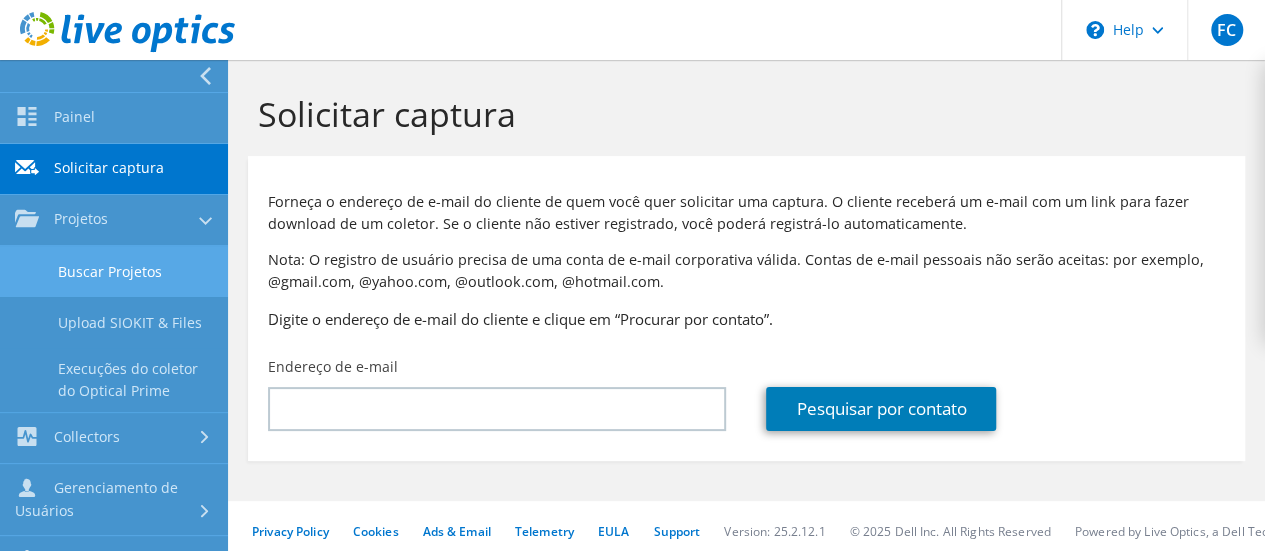 click on "Buscar Projetos" at bounding box center (114, 271) 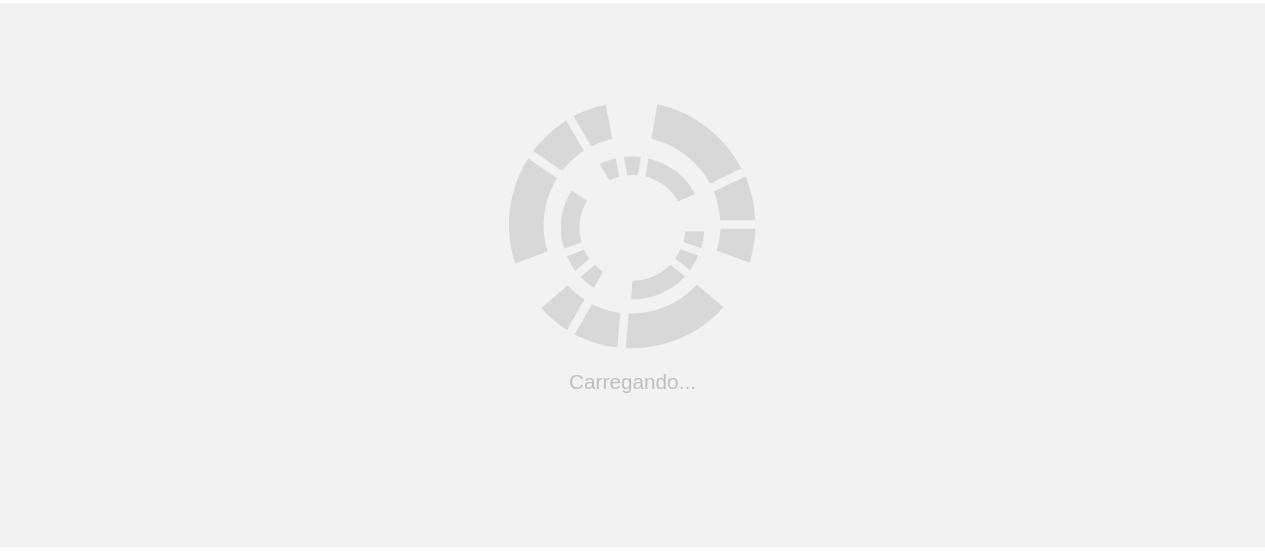 scroll, scrollTop: 0, scrollLeft: 0, axis: both 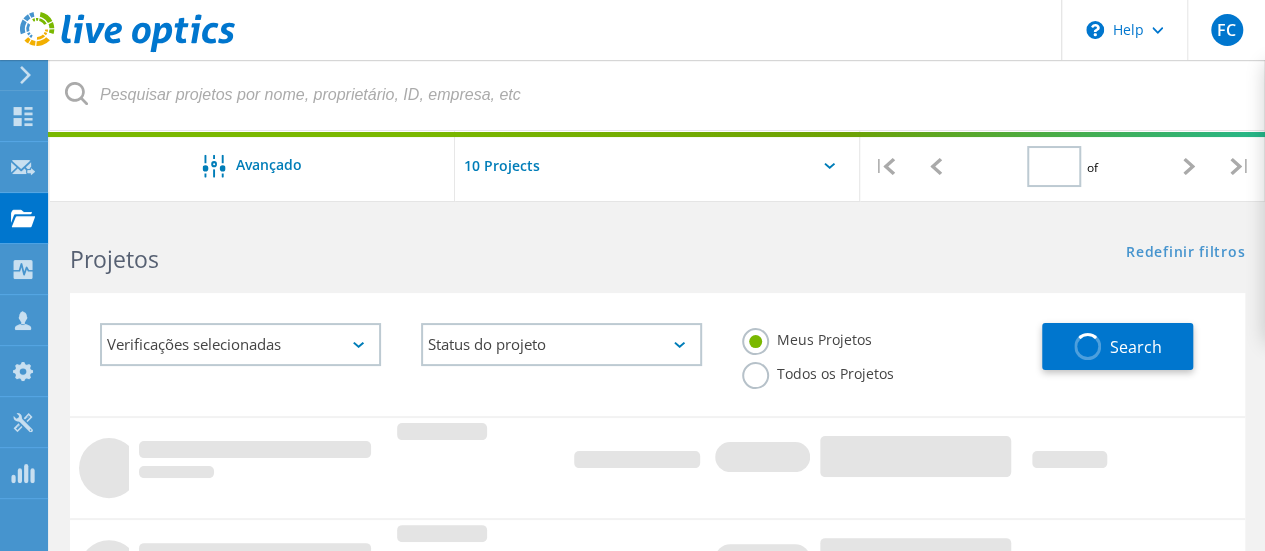 type on "1" 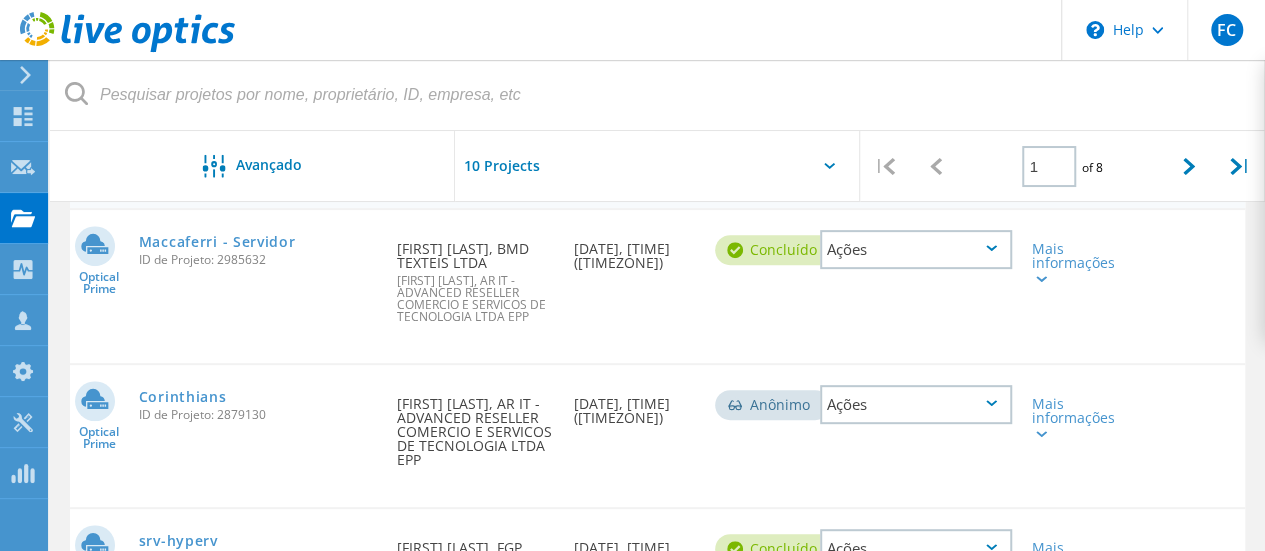 scroll, scrollTop: 0, scrollLeft: 0, axis: both 